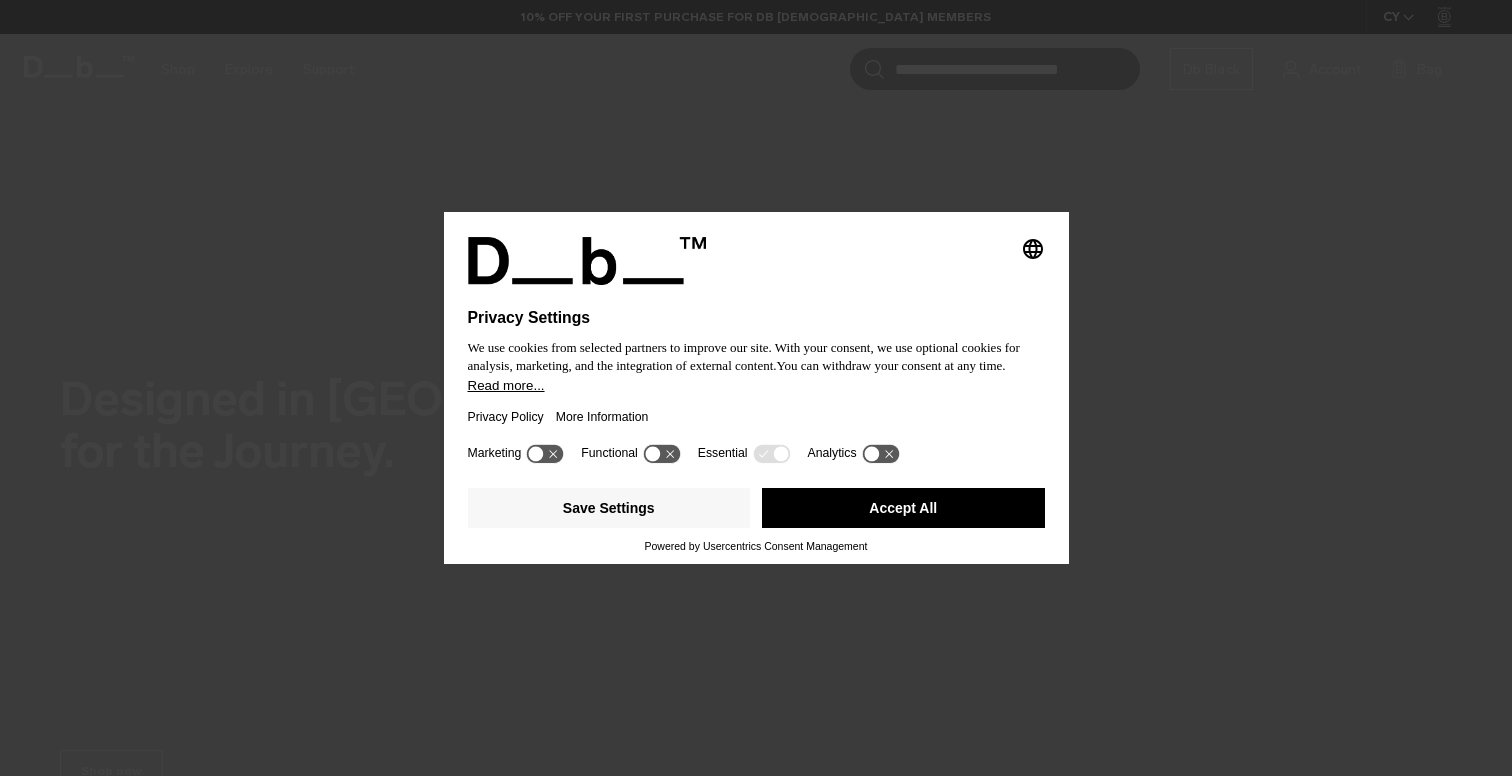 scroll, scrollTop: 0, scrollLeft: 0, axis: both 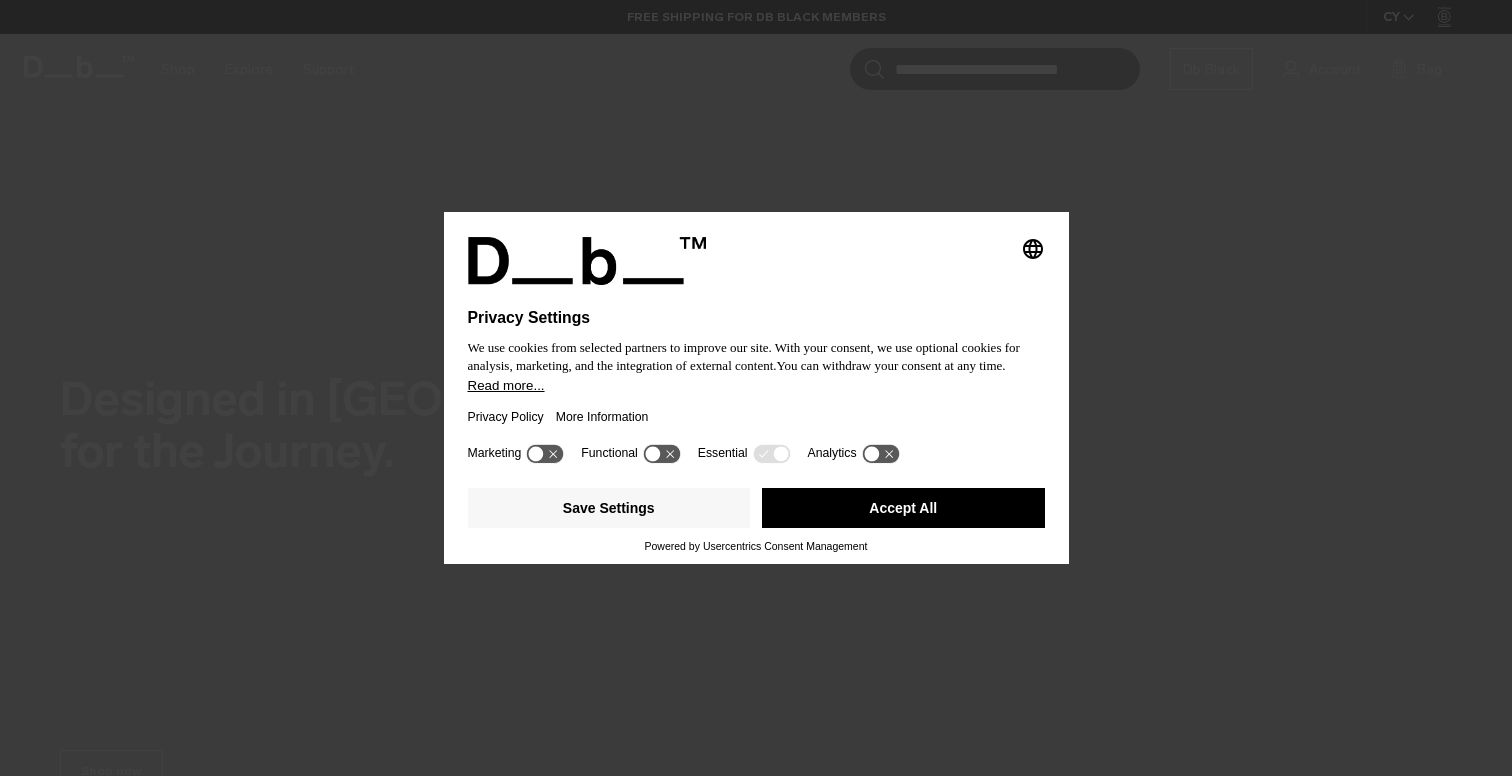 click on "Accept All" at bounding box center (903, 508) 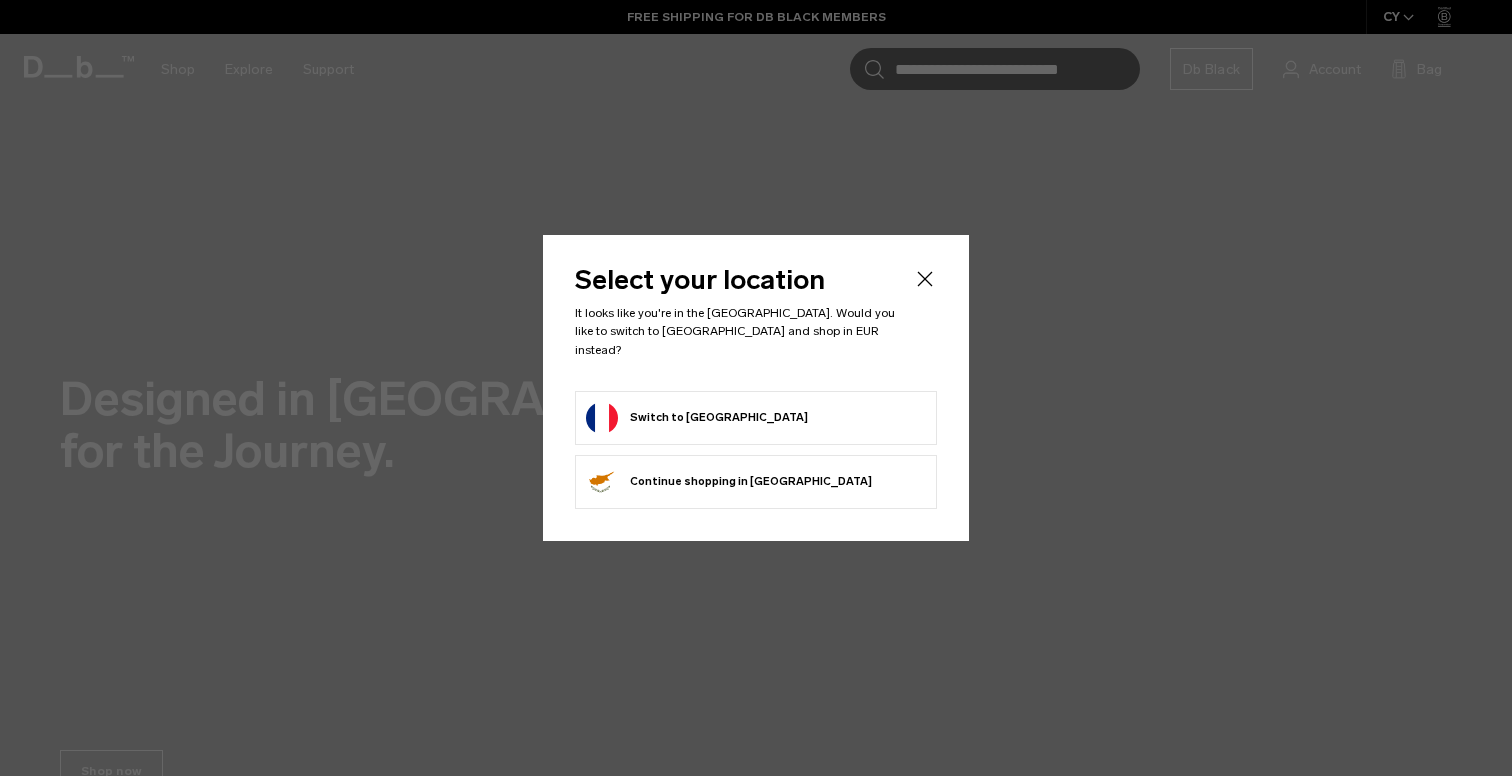 click on "Switch to France" at bounding box center [697, 418] 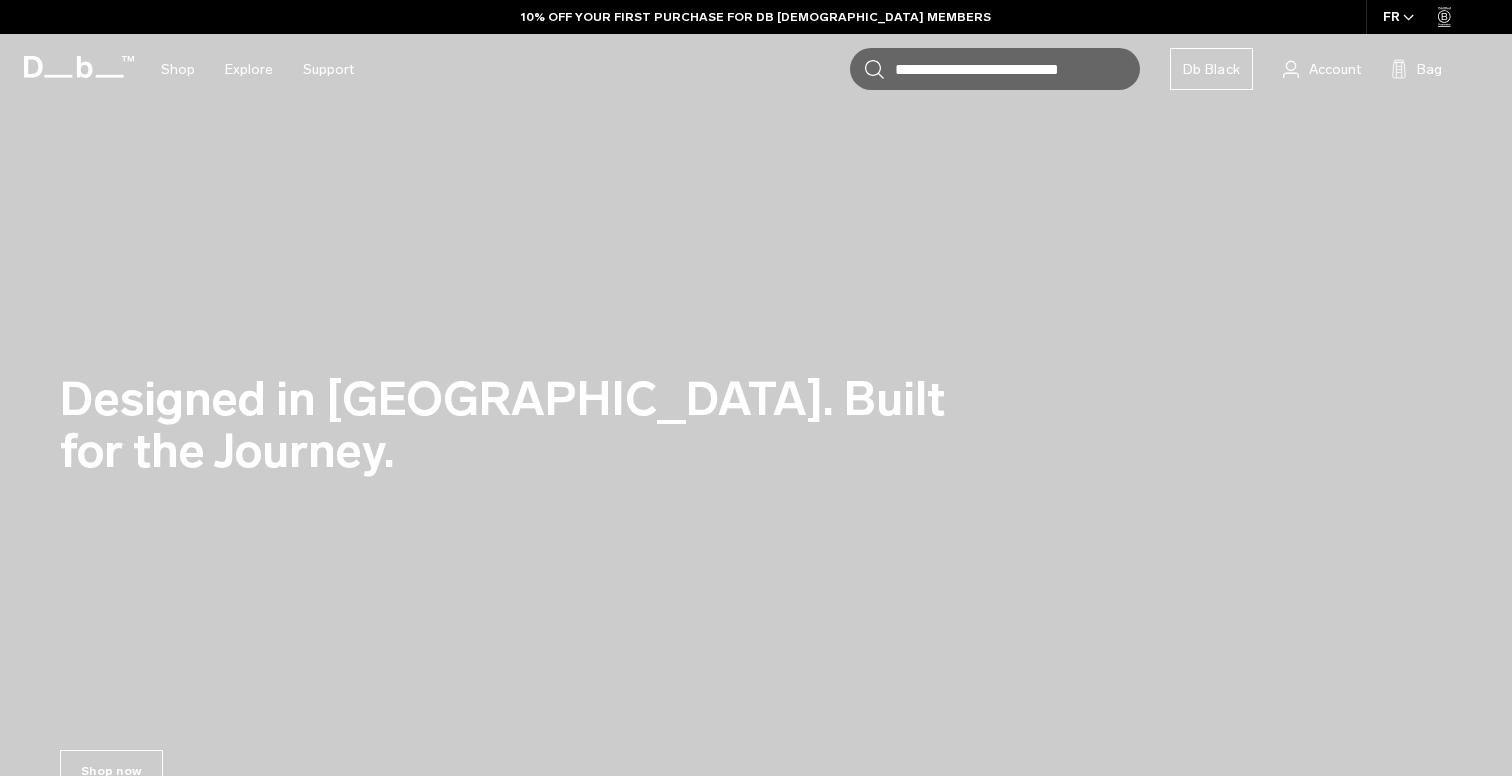 scroll, scrollTop: 0, scrollLeft: 0, axis: both 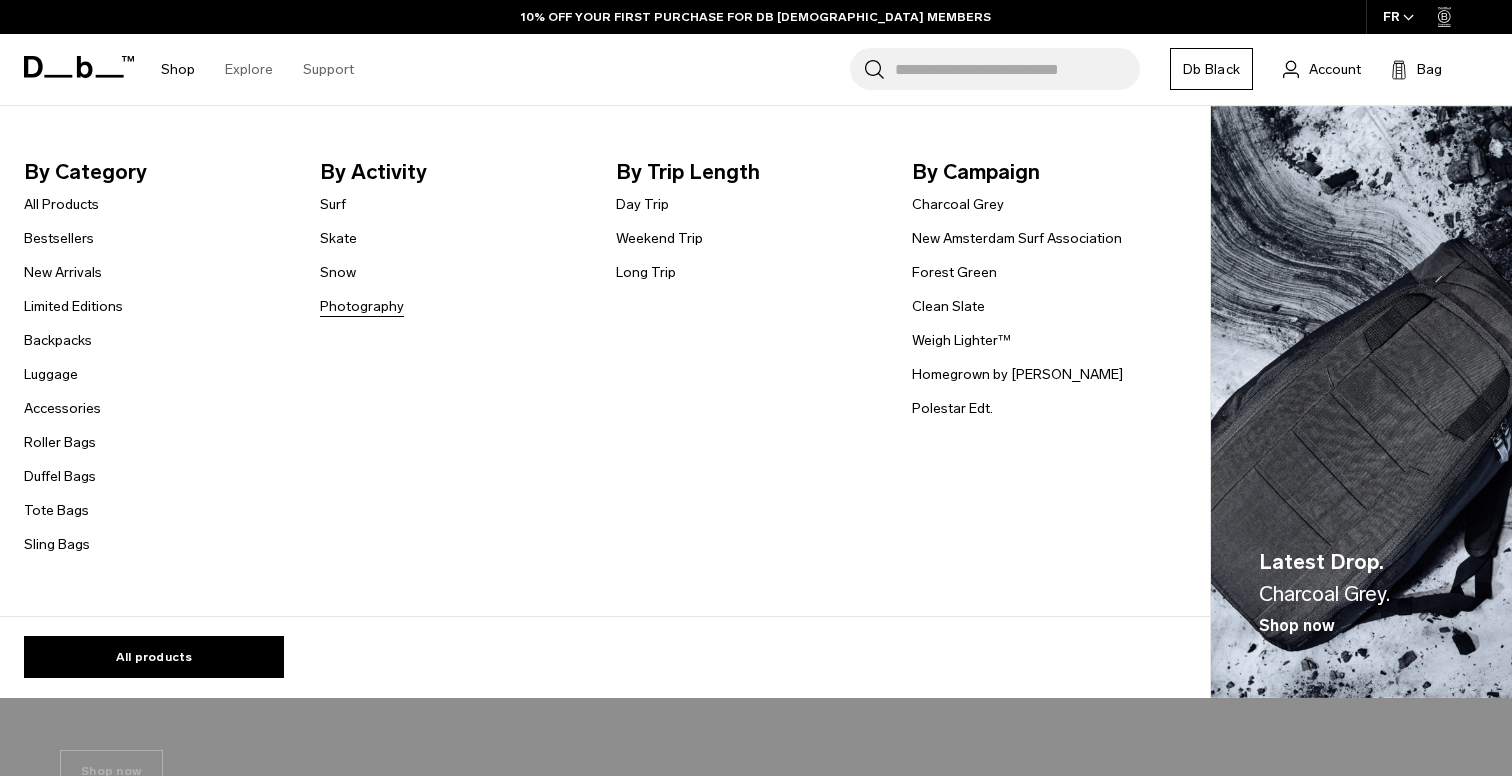 click on "Photography" at bounding box center [362, 306] 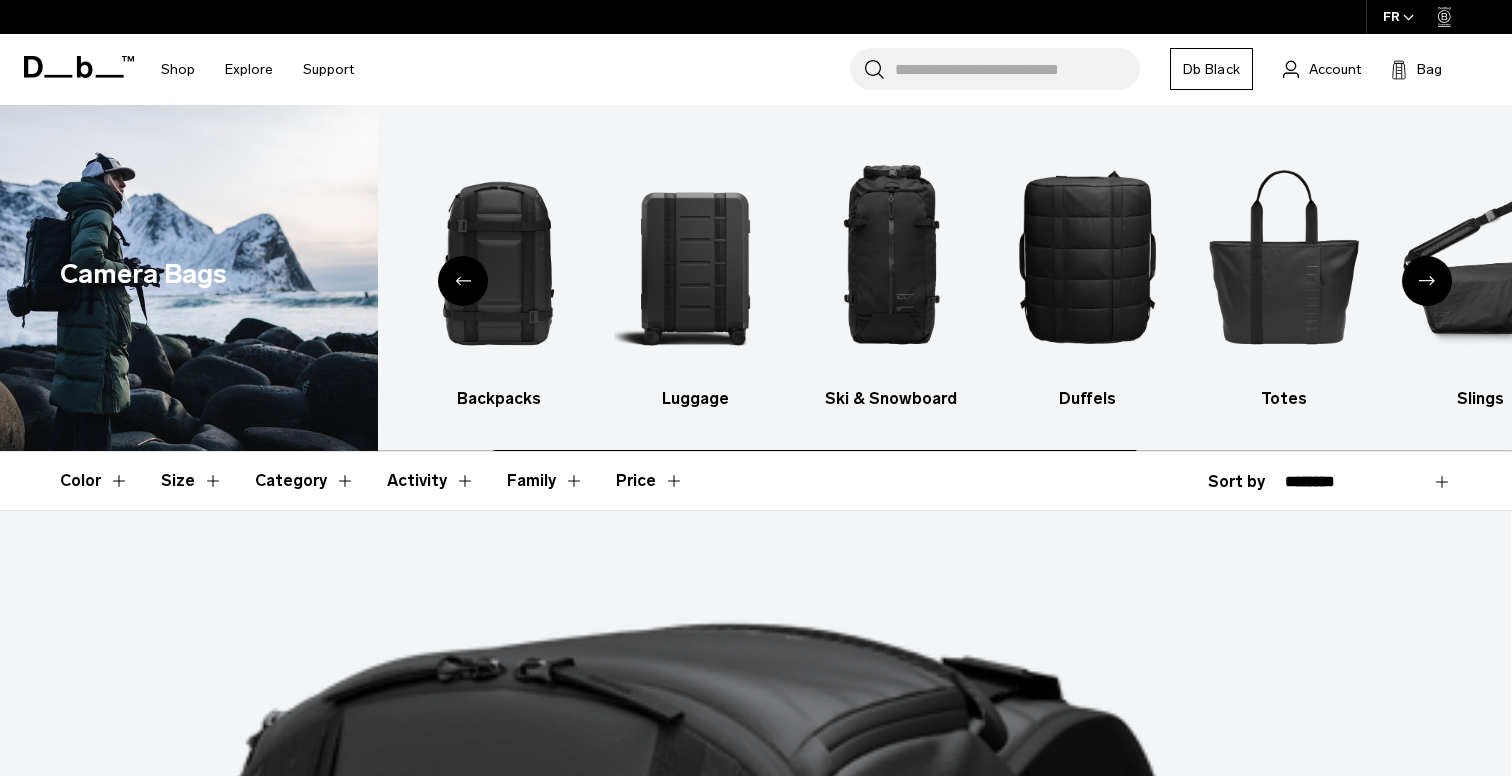 scroll, scrollTop: 0, scrollLeft: 0, axis: both 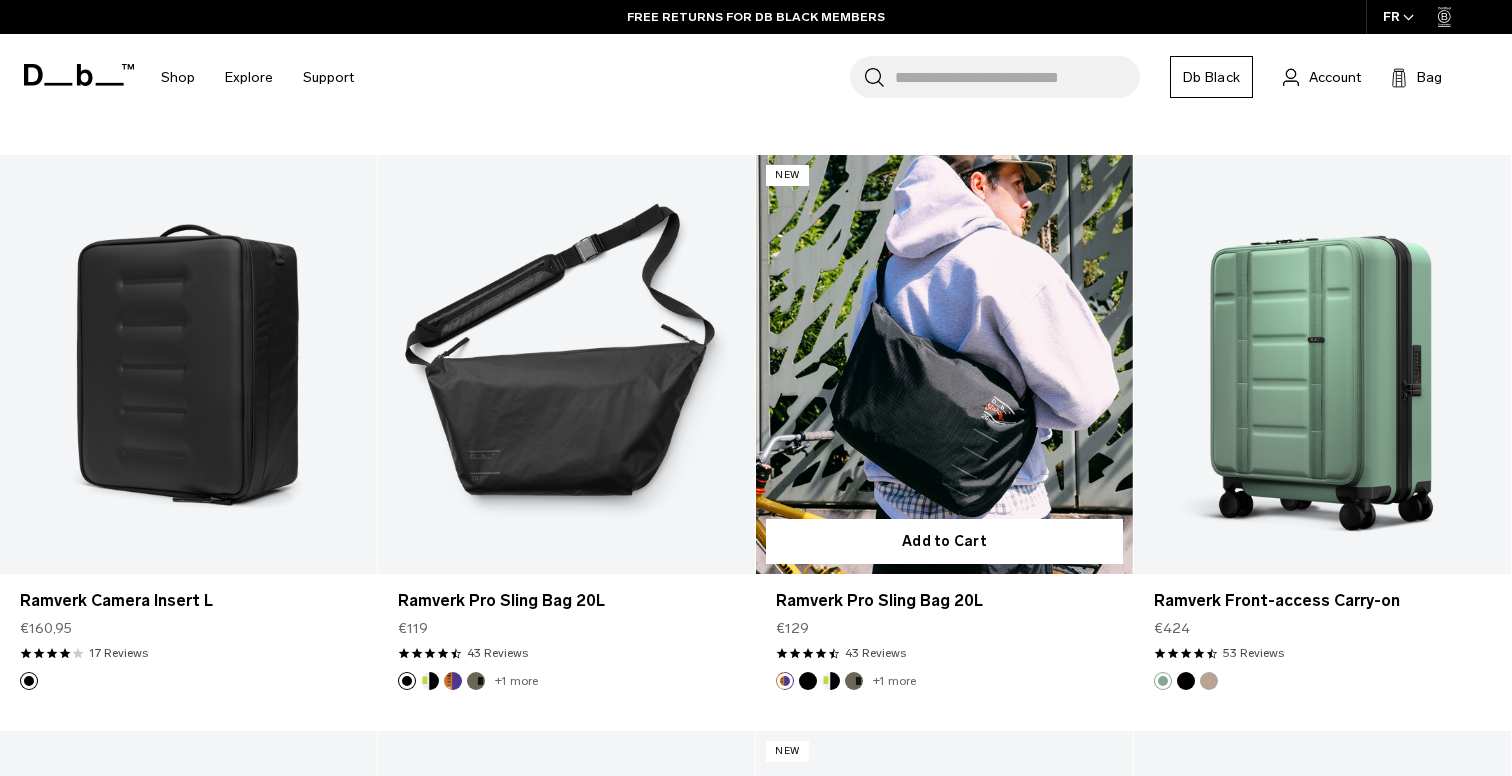 click at bounding box center [944, 364] 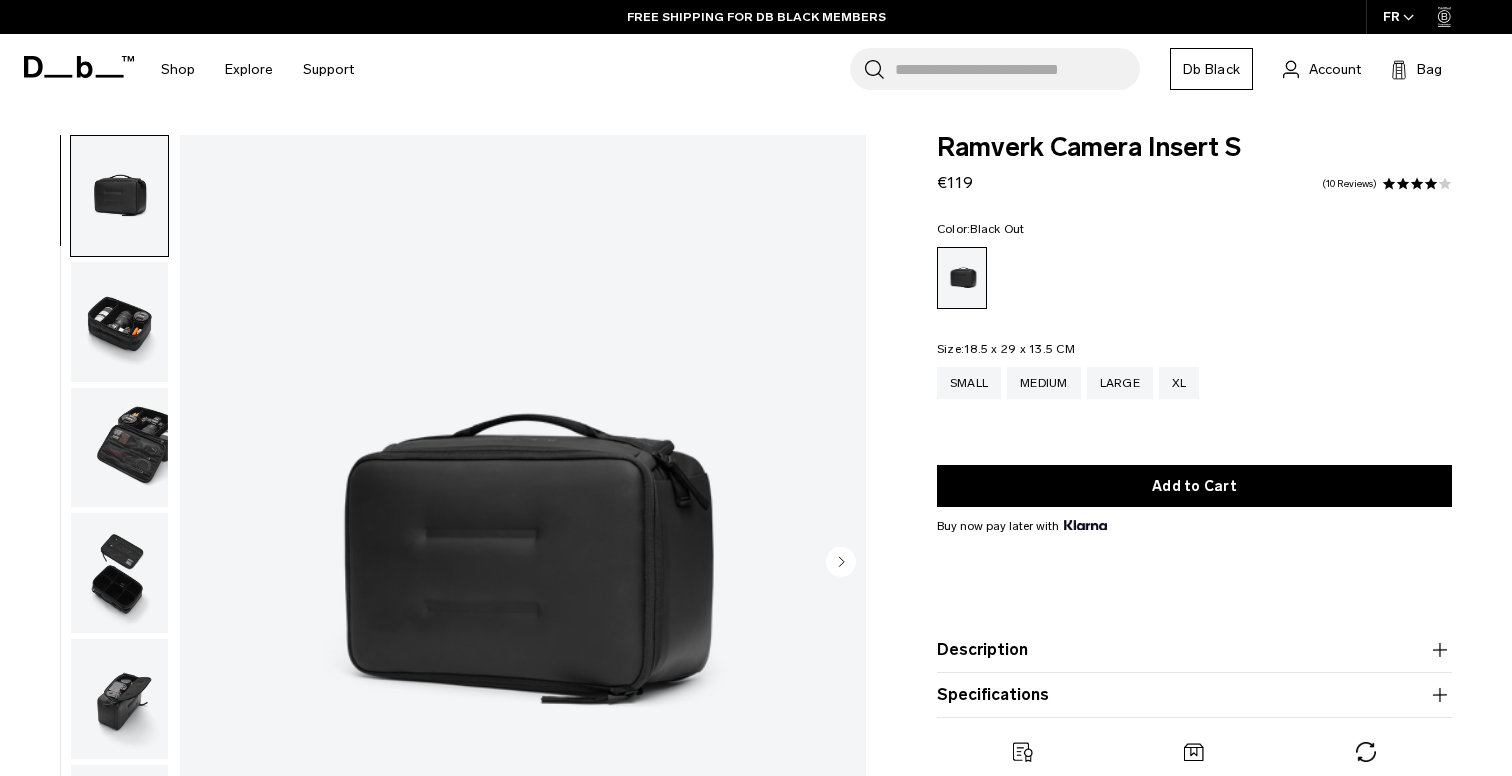 scroll, scrollTop: 0, scrollLeft: 0, axis: both 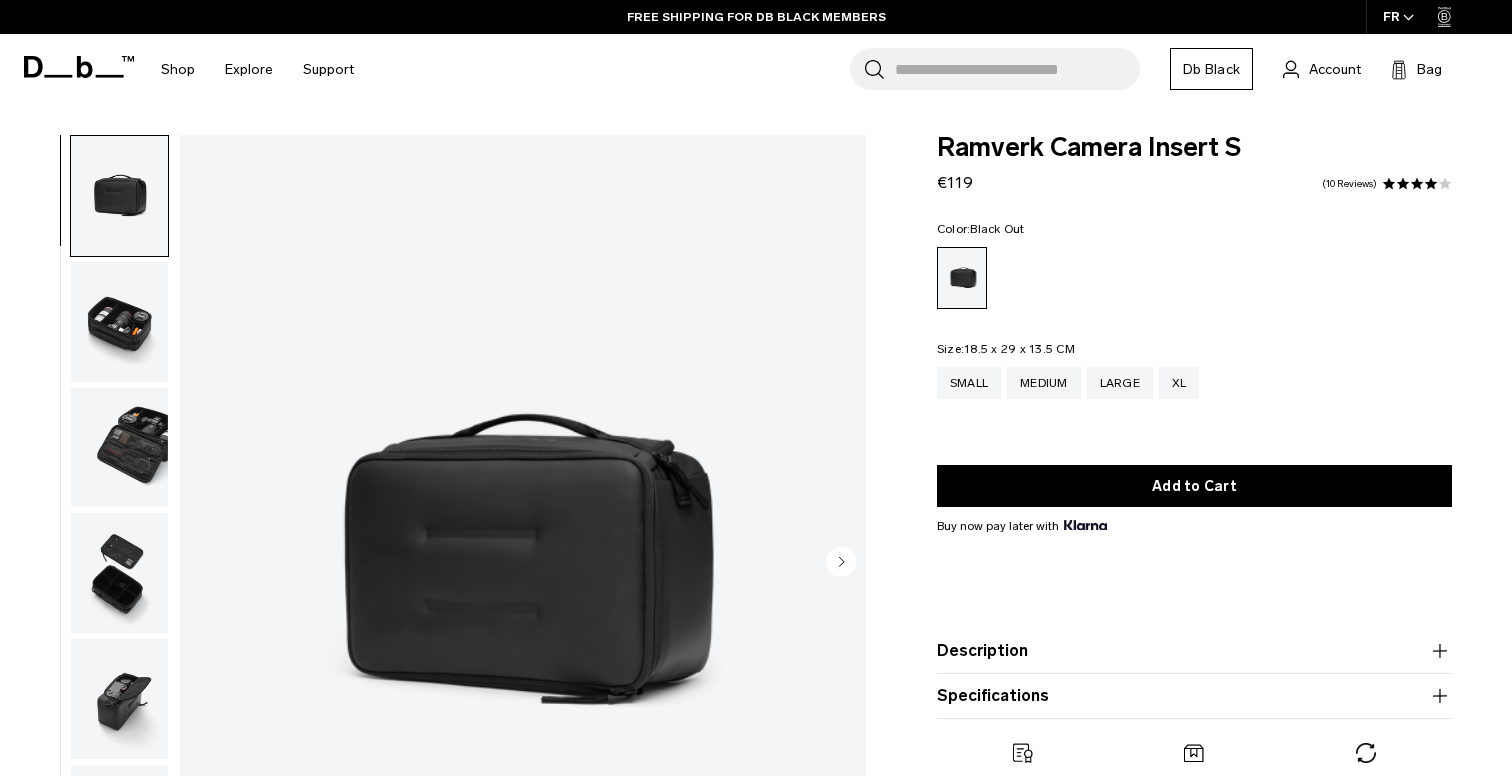click at bounding box center [119, 322] 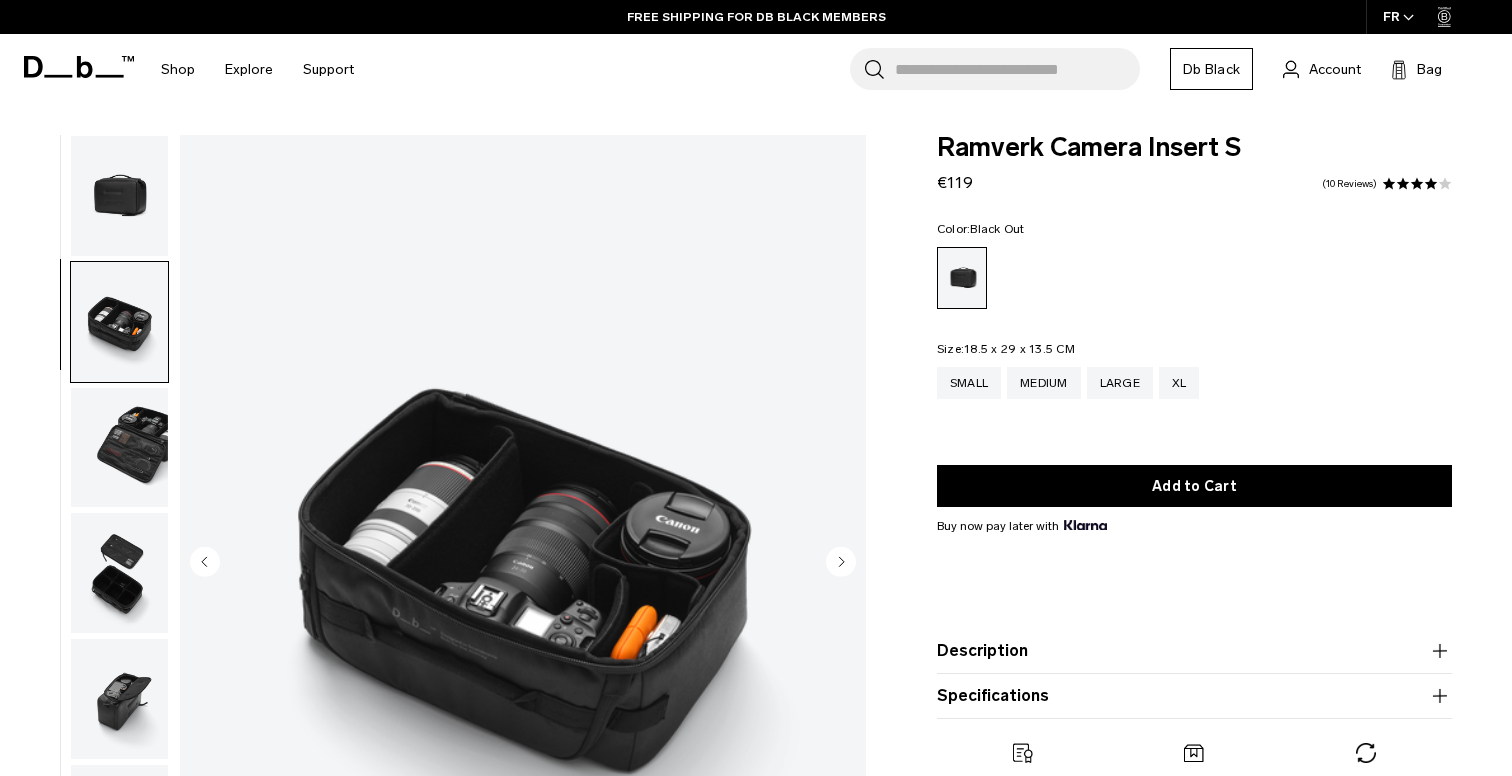 scroll, scrollTop: 19, scrollLeft: 0, axis: vertical 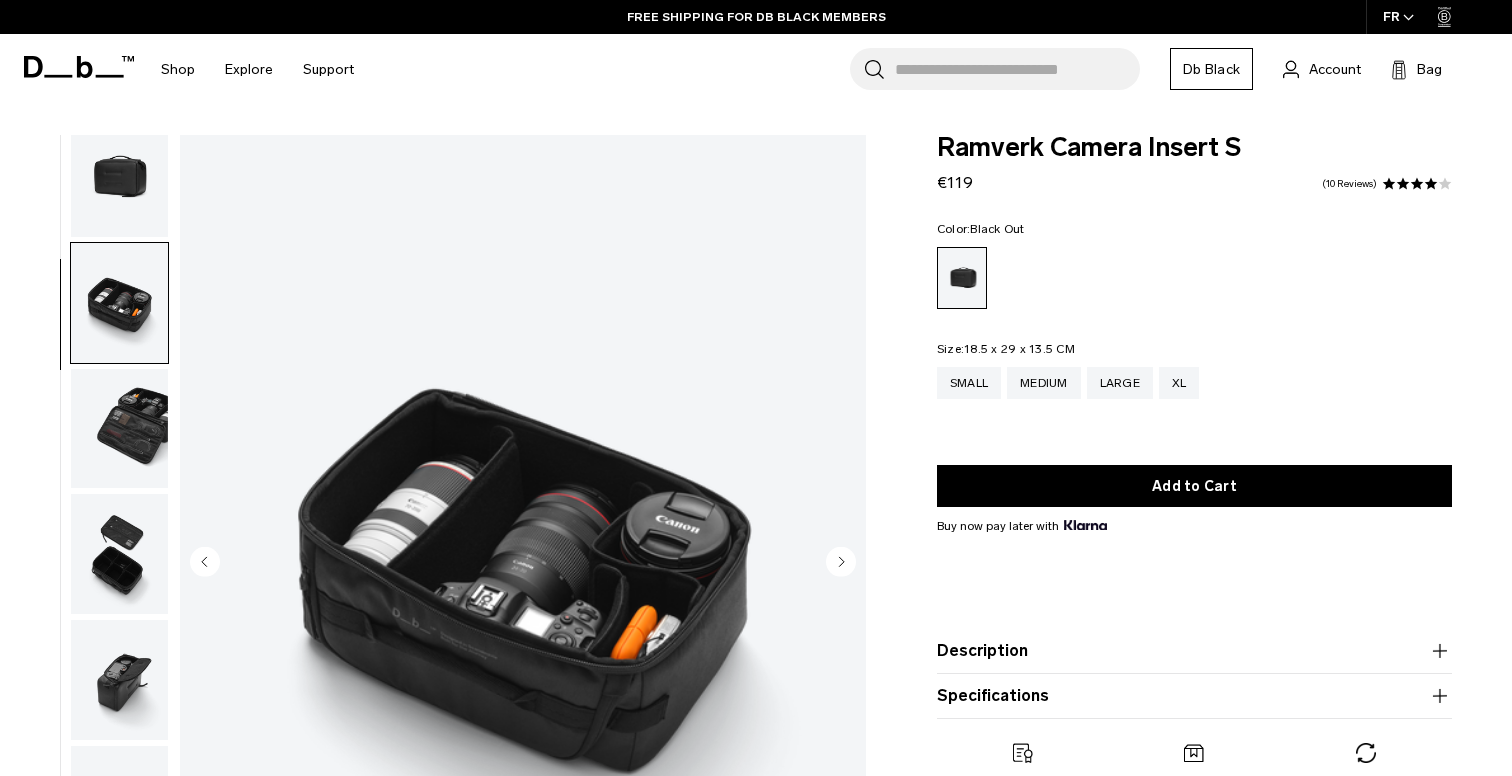 click at bounding box center (119, 429) 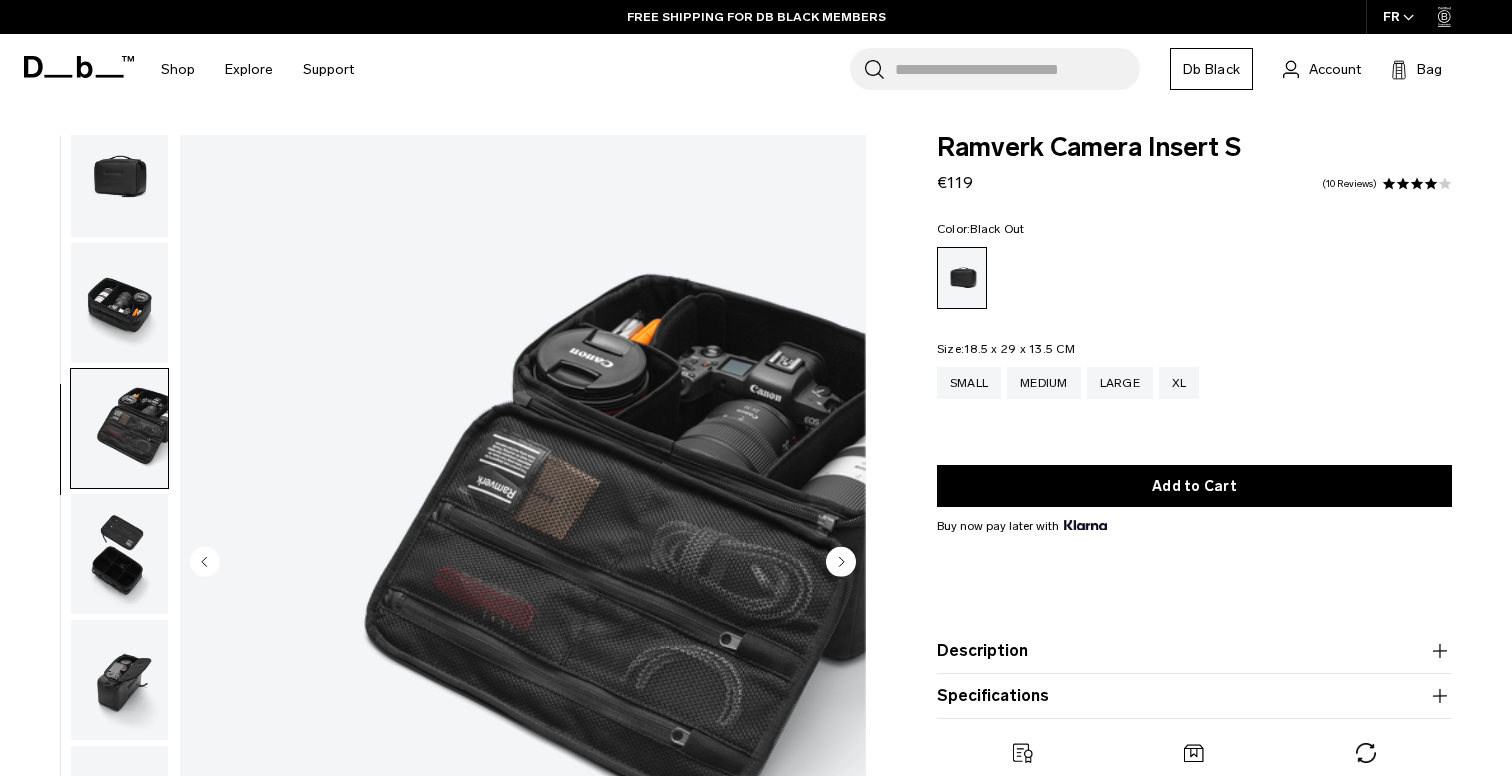 click at bounding box center [119, 554] 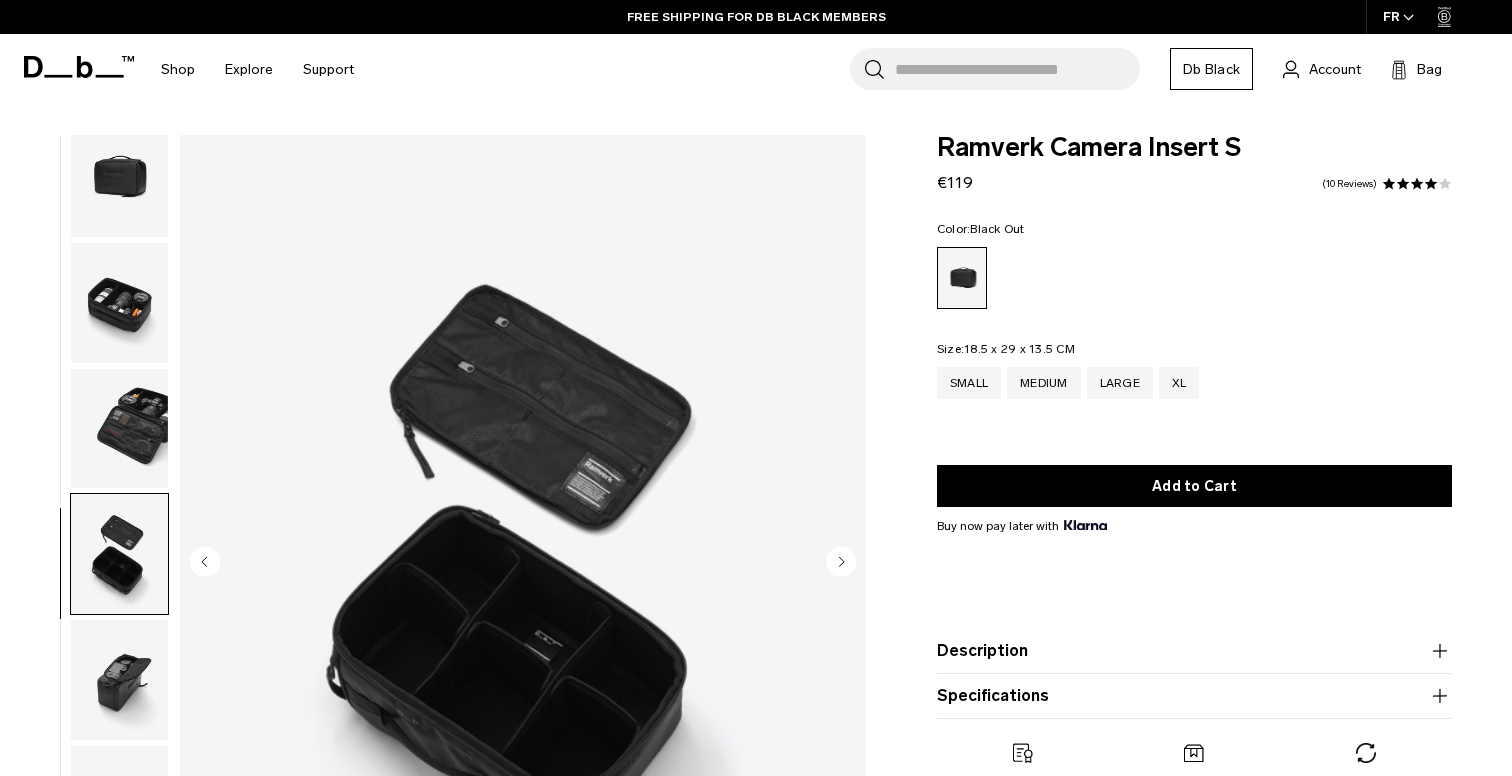 click at bounding box center [119, 680] 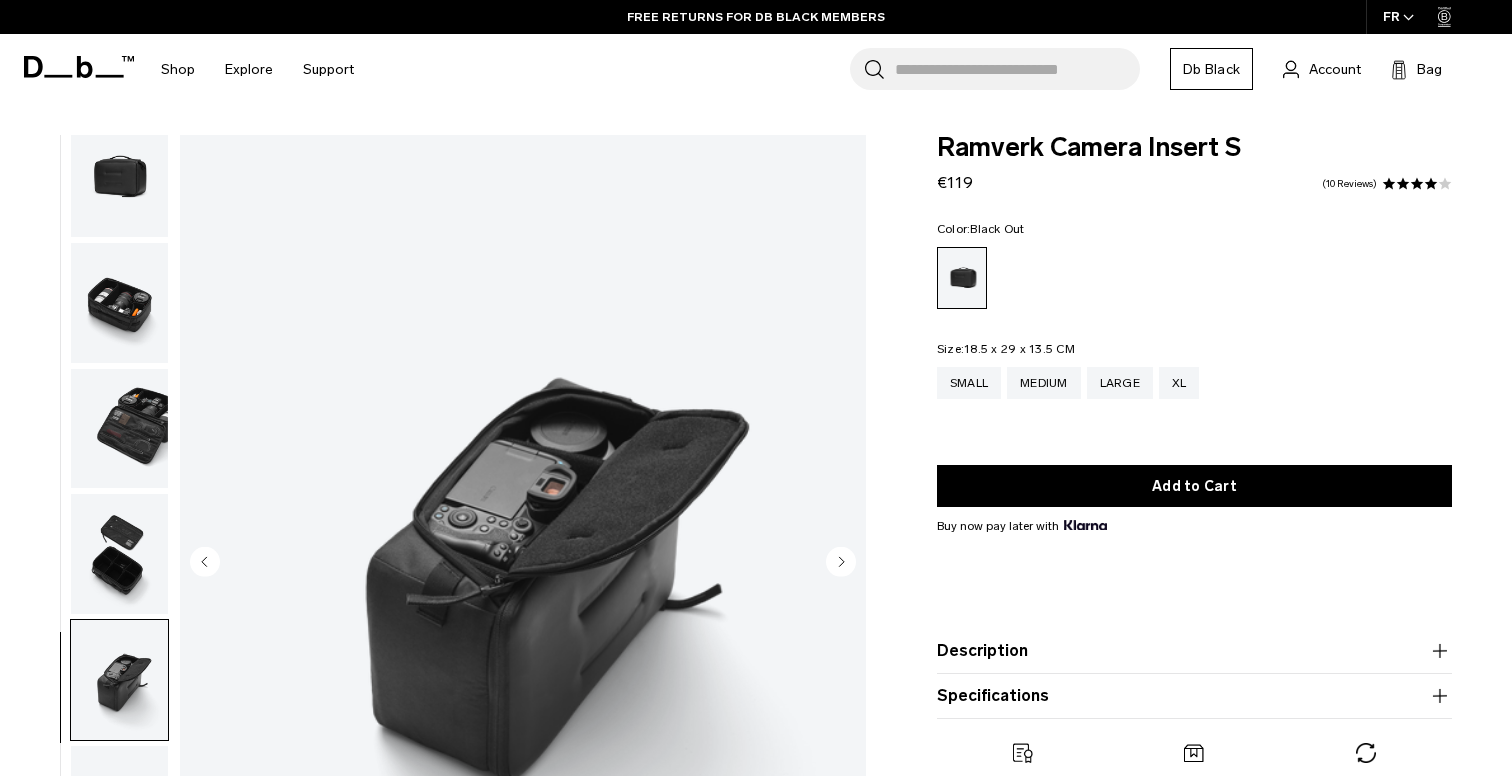 click at bounding box center [119, 177] 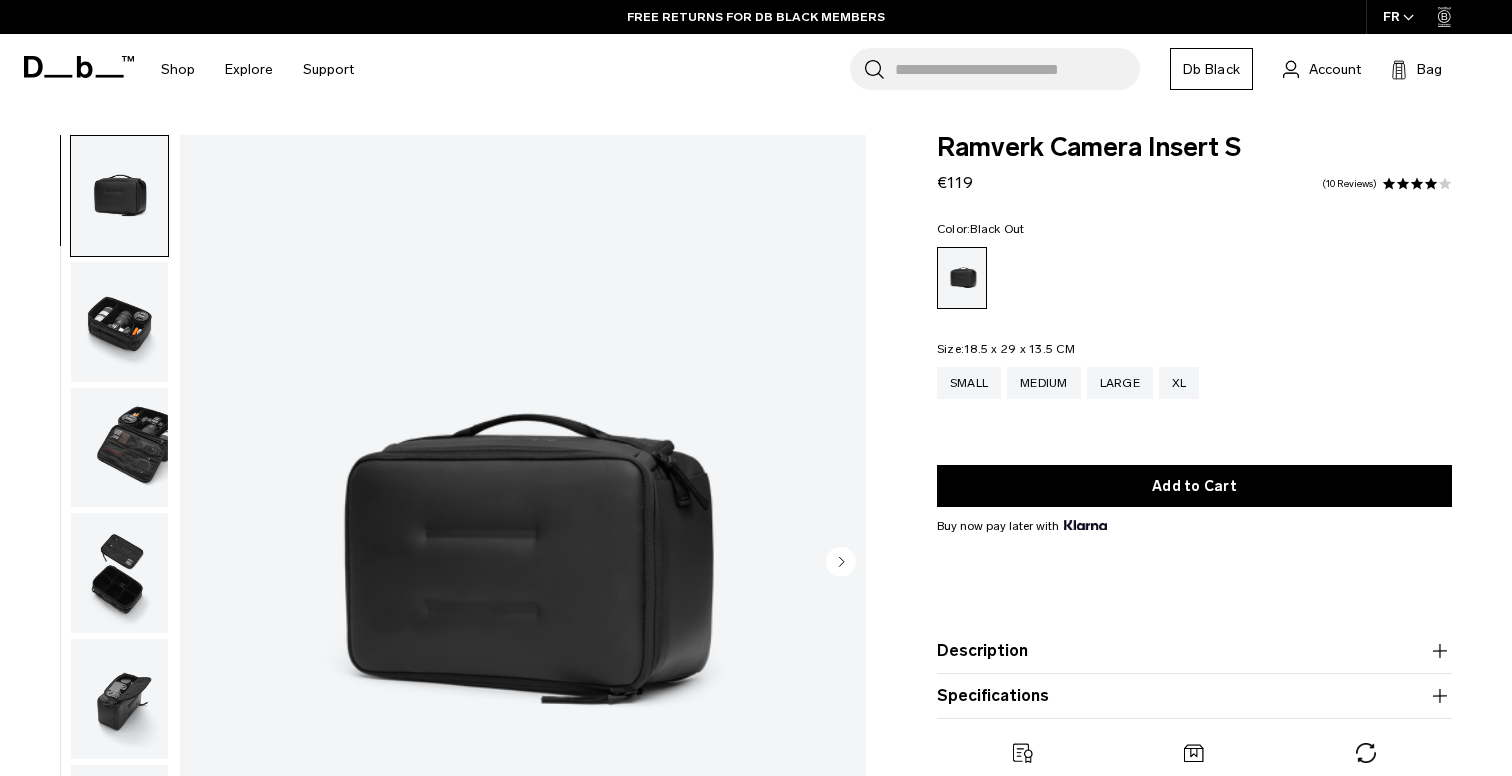 click at bounding box center [119, 322] 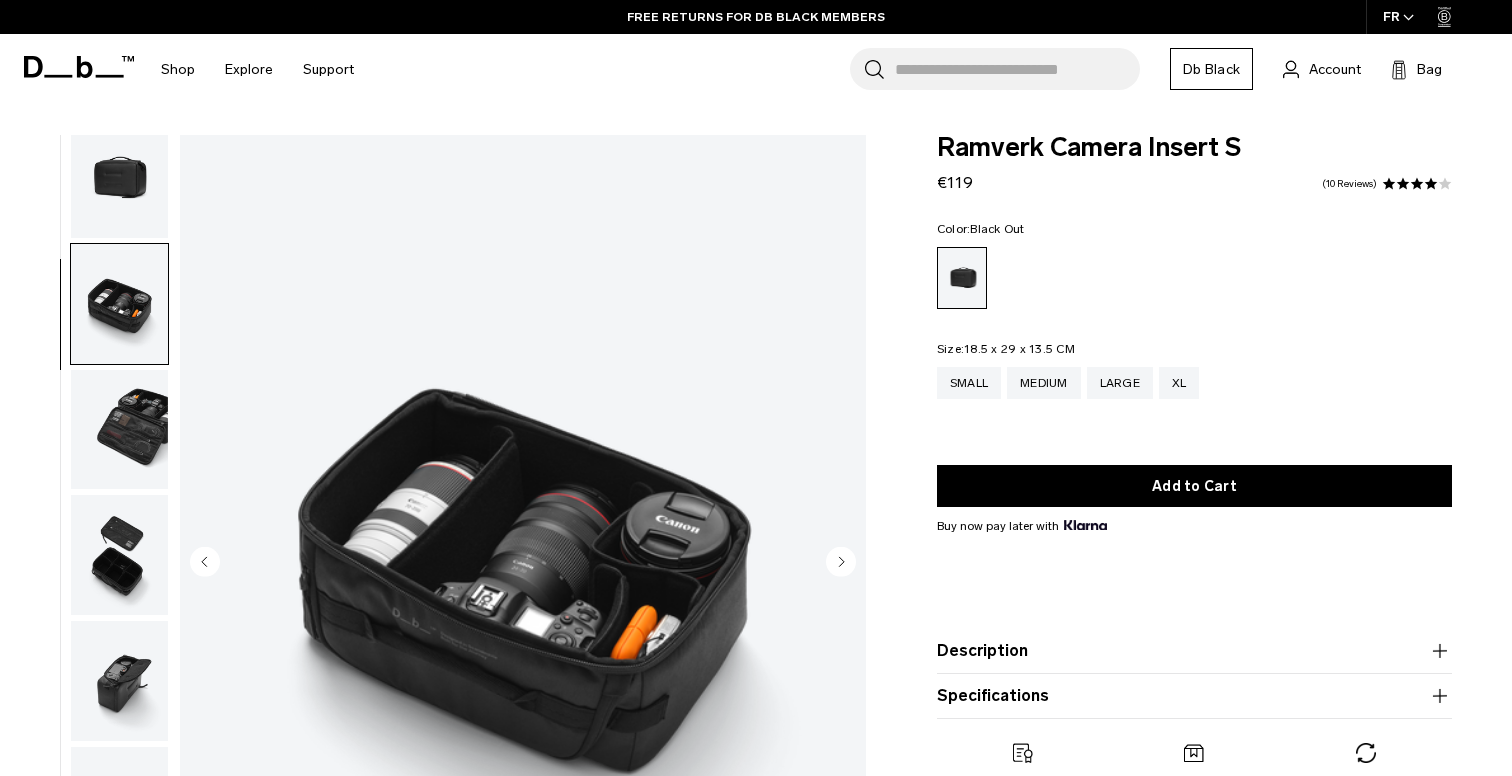 scroll, scrollTop: 19, scrollLeft: 0, axis: vertical 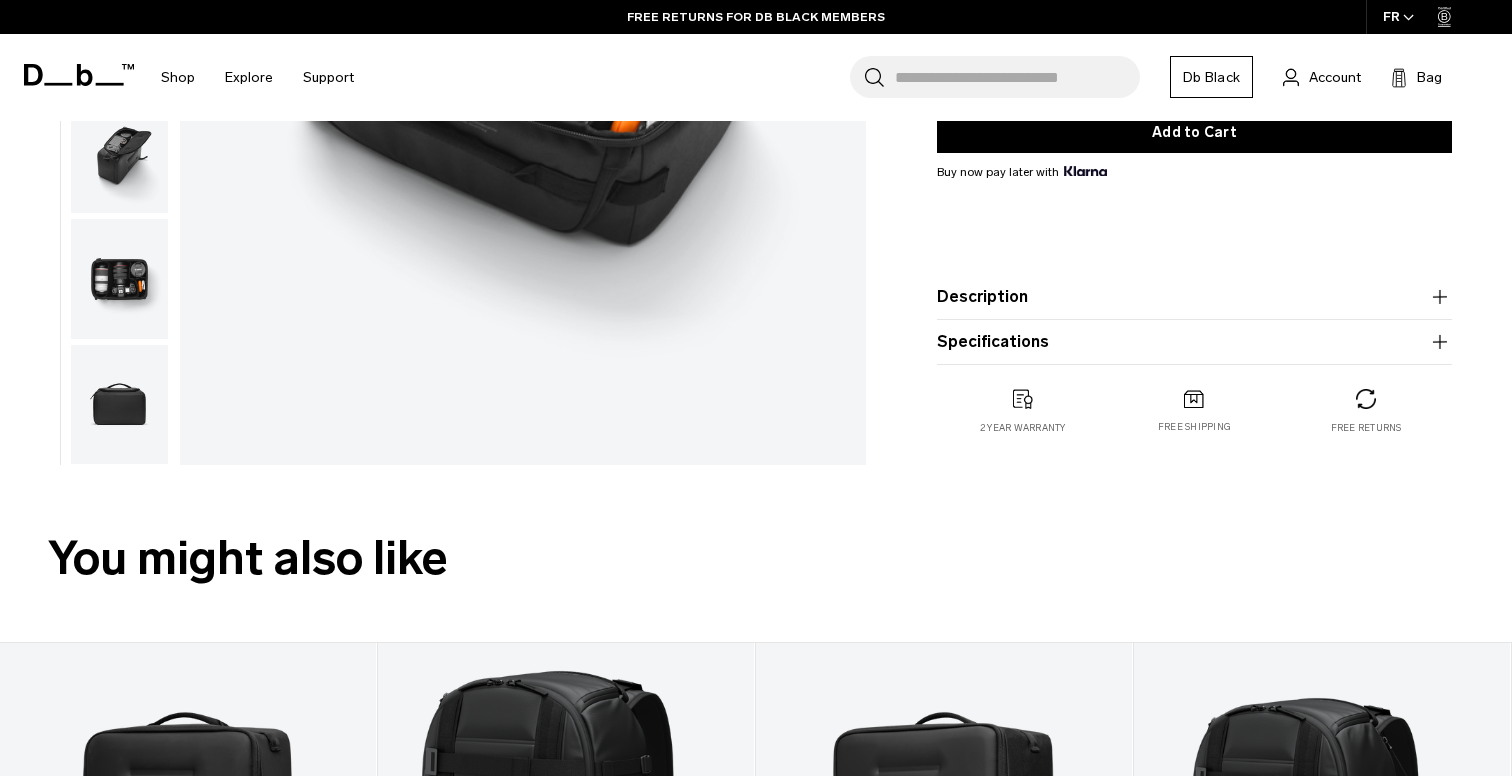 click at bounding box center [119, 405] 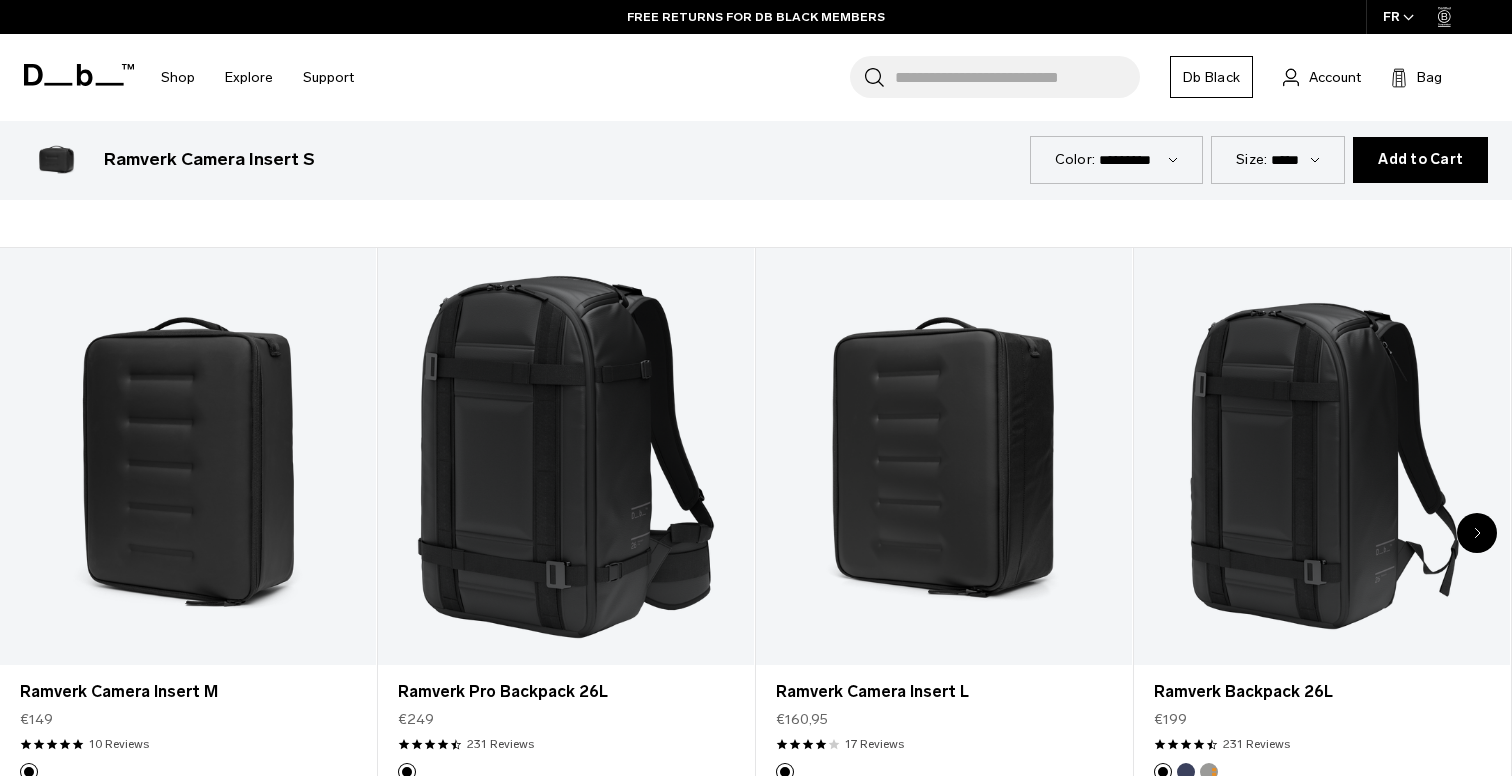 scroll, scrollTop: 0, scrollLeft: 0, axis: both 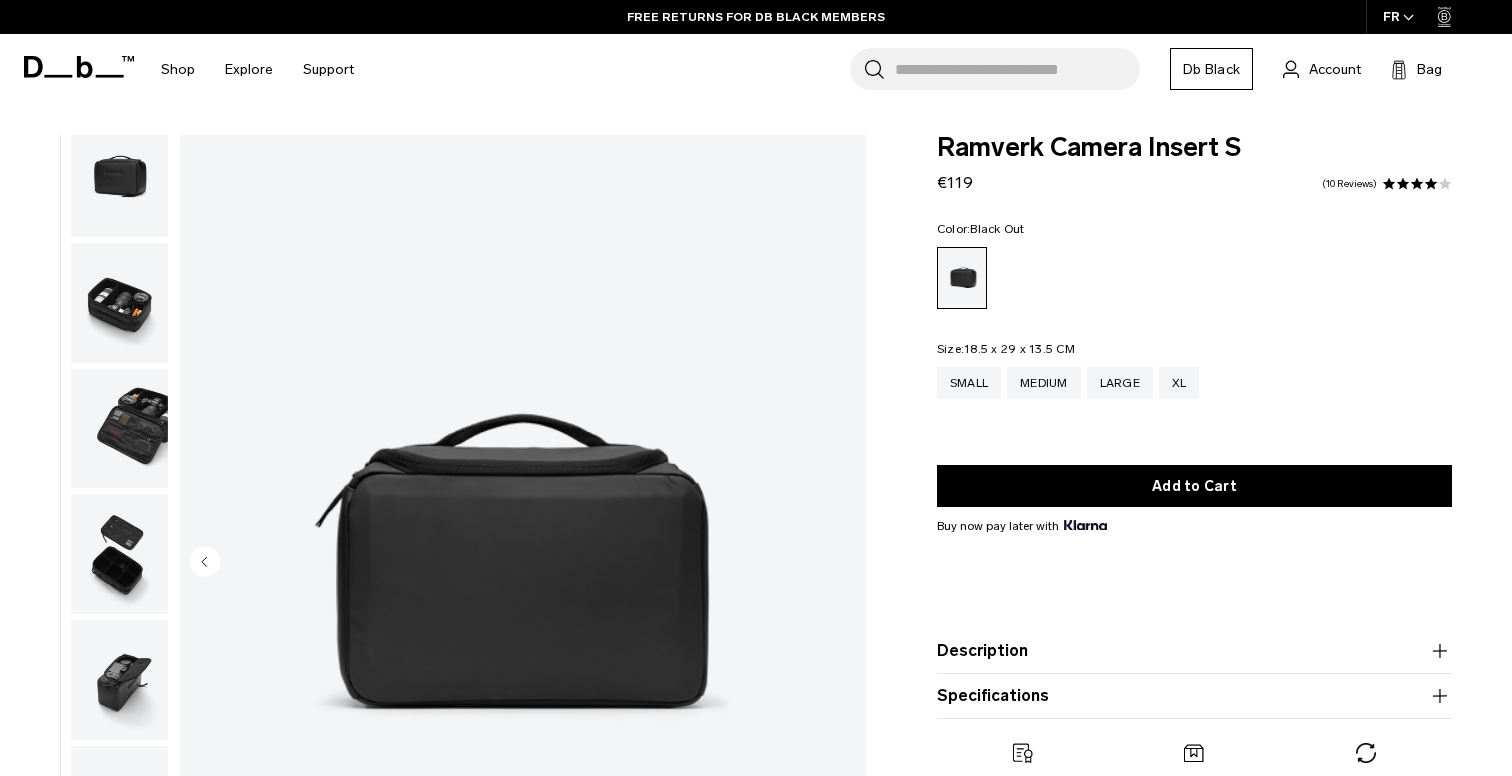 click on "Ramverk Camera Insert S" at bounding box center [1194, 148] 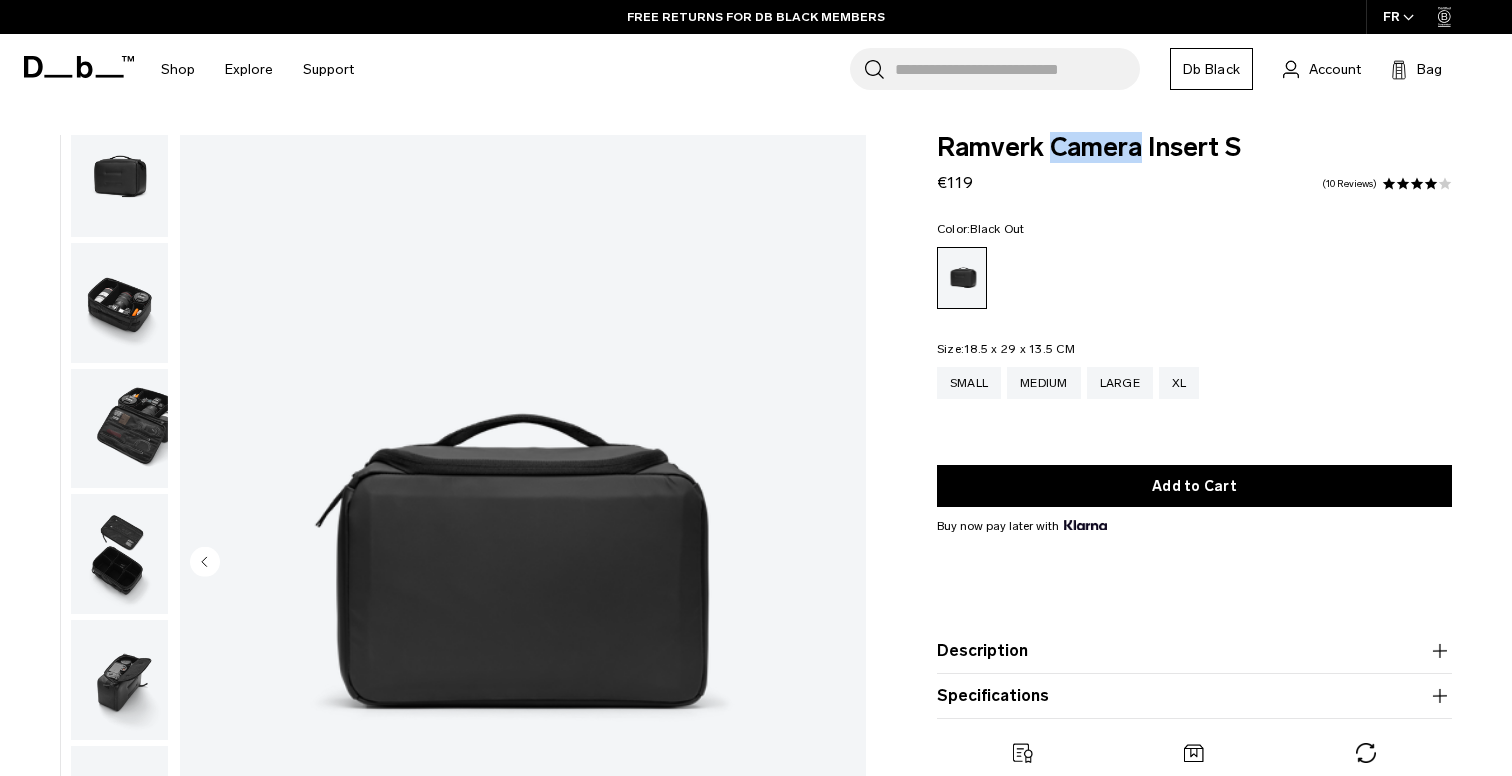 click on "Ramverk Camera Insert S" at bounding box center [1194, 148] 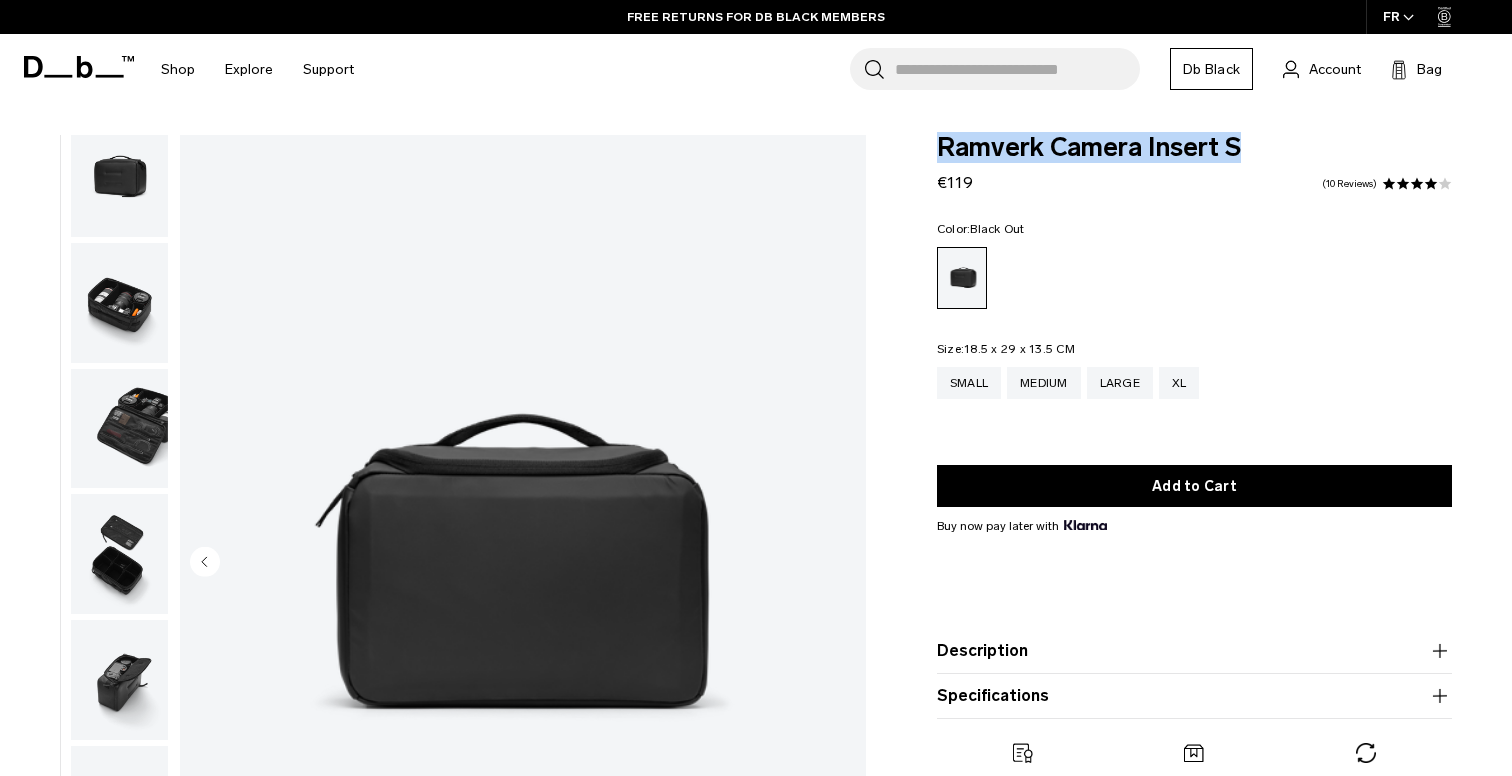 click on "Ramverk Camera Insert S" at bounding box center [1194, 148] 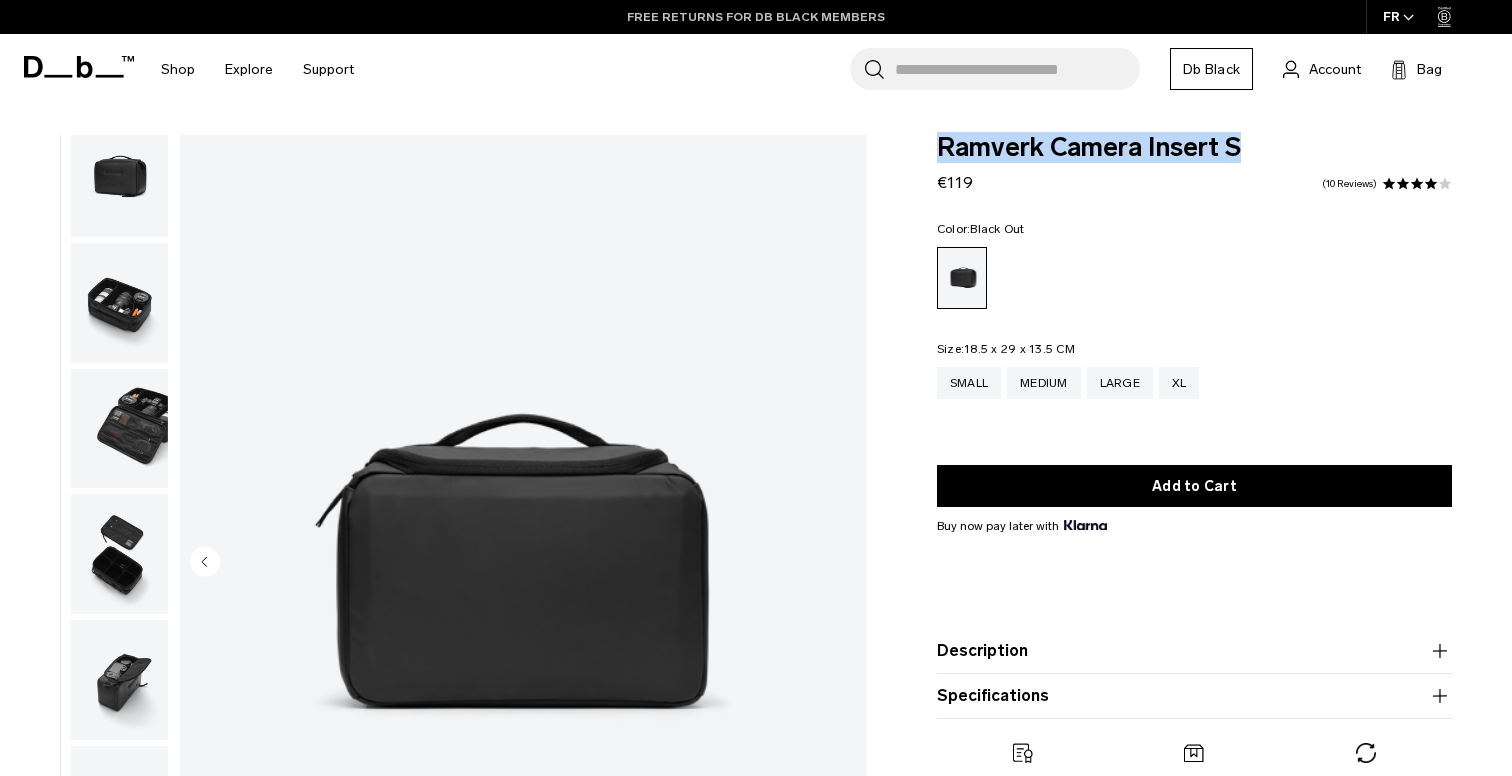 copy on "Ramverk Camera Insert S" 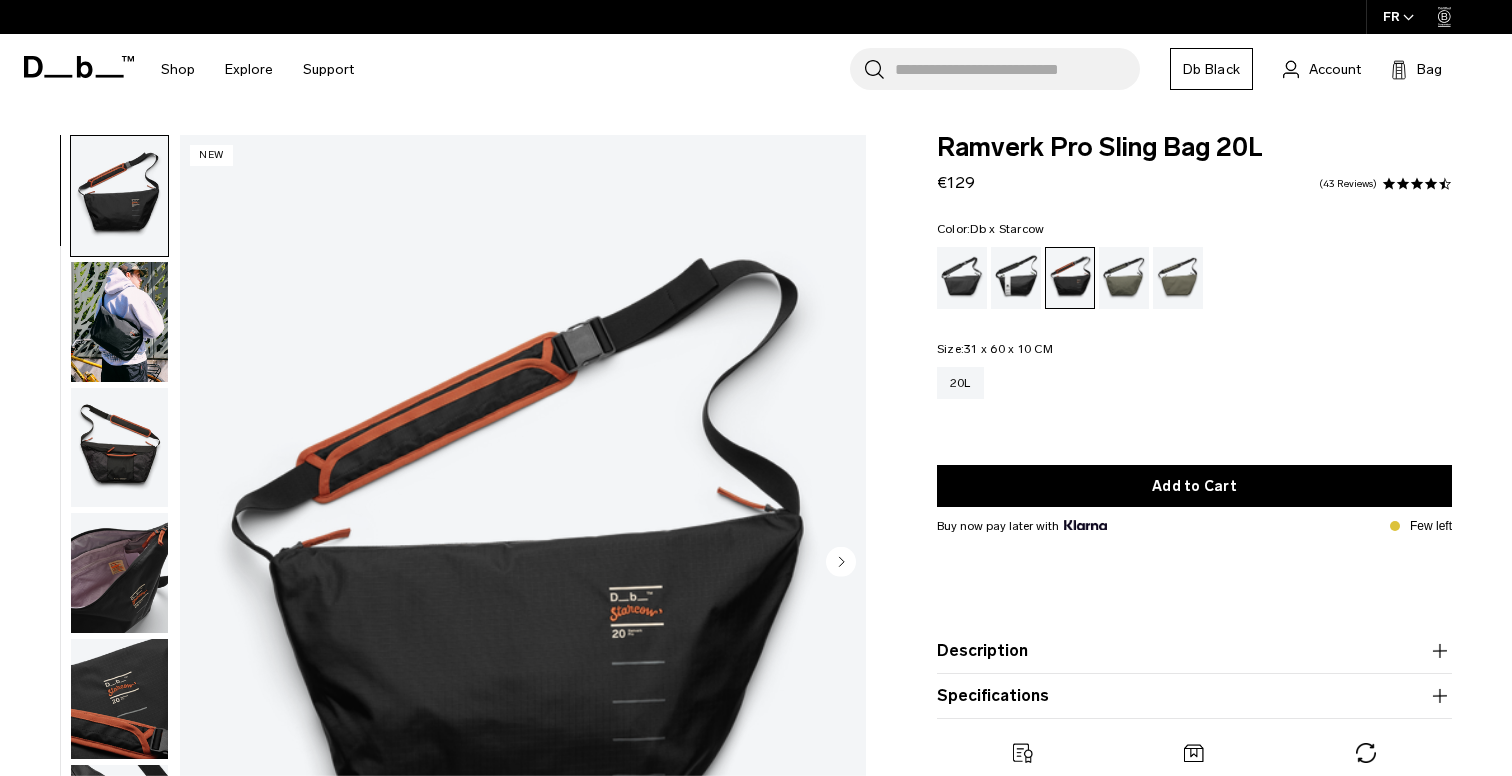 scroll, scrollTop: 0, scrollLeft: 0, axis: both 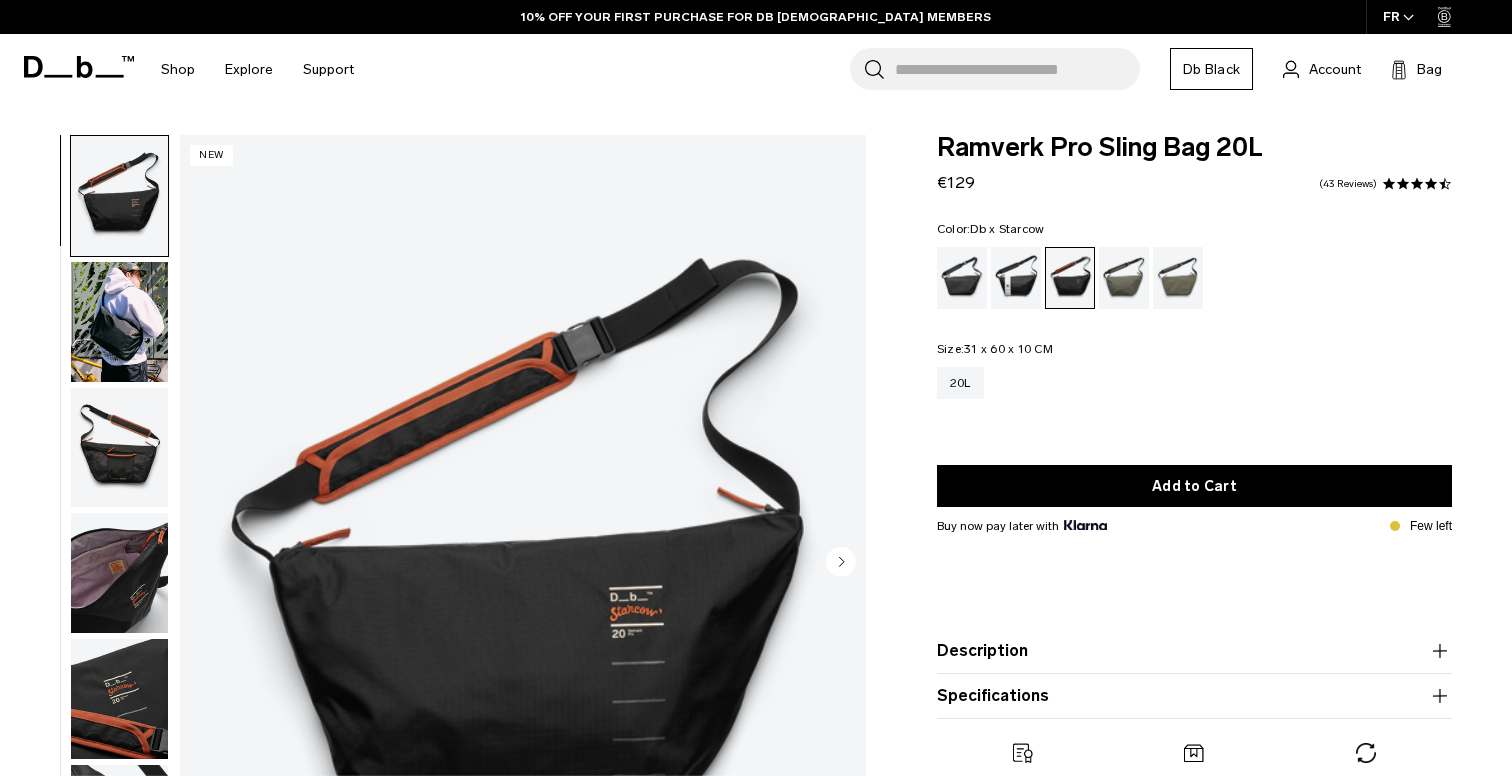 click at bounding box center (119, 699) 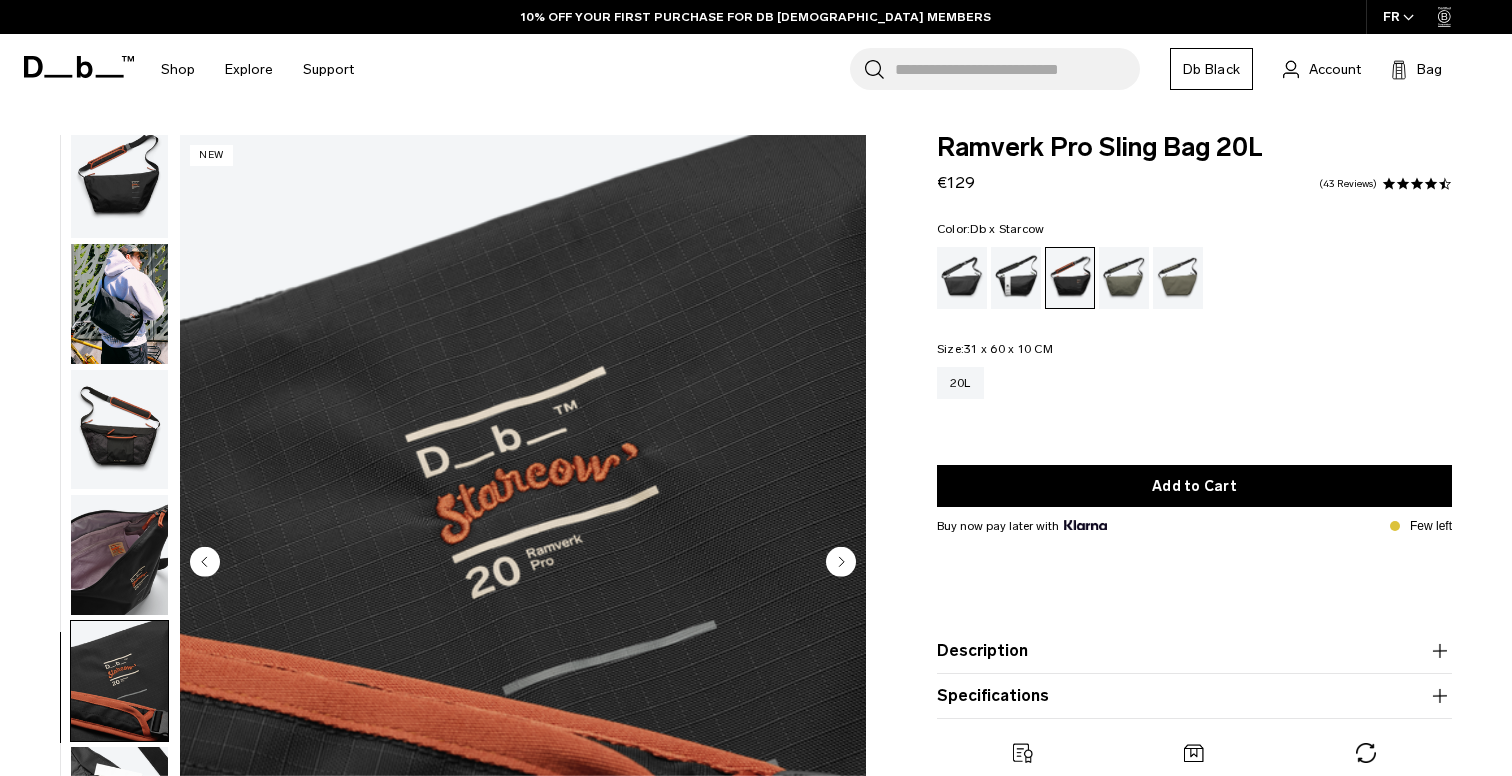 scroll, scrollTop: 19, scrollLeft: 0, axis: vertical 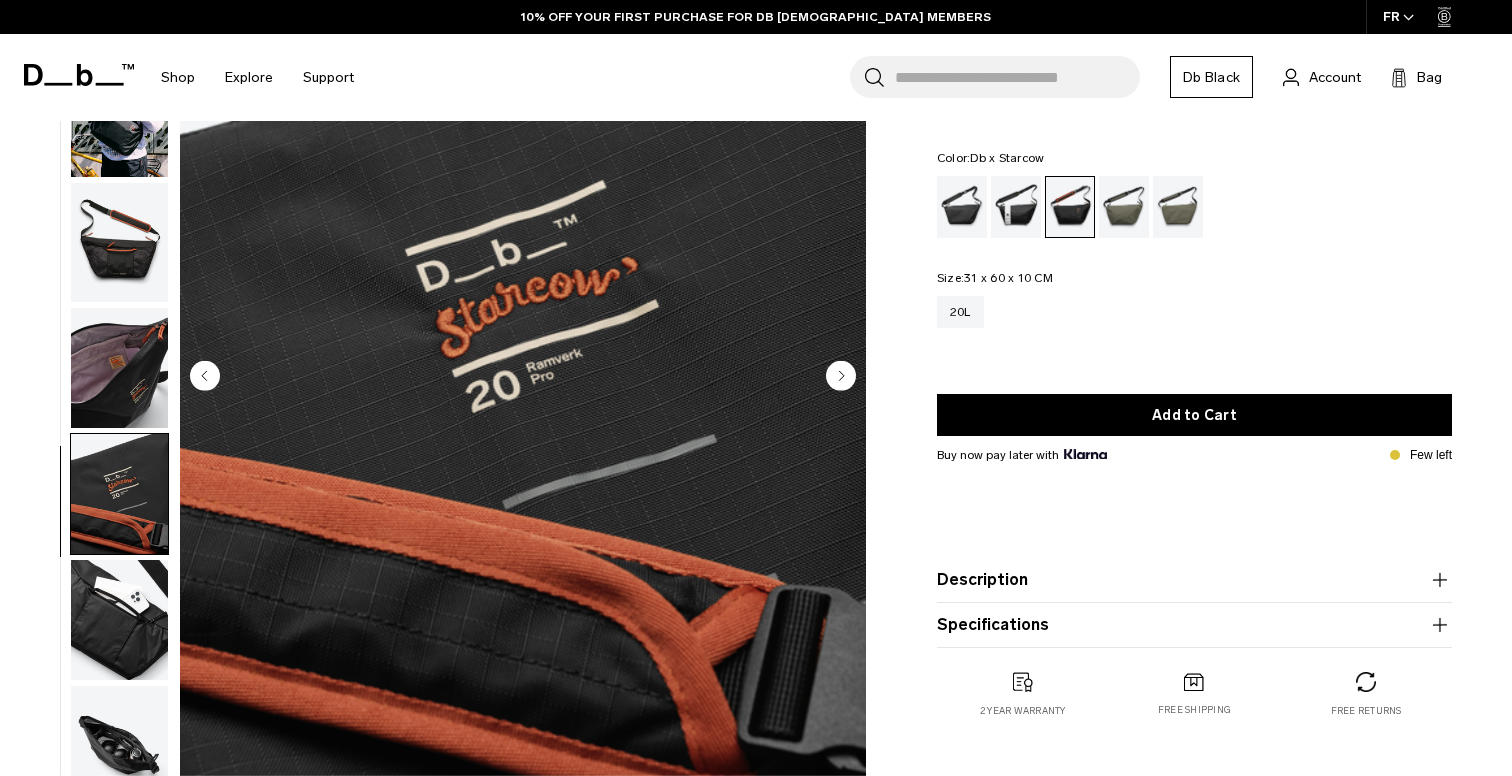 click at bounding box center (119, 494) 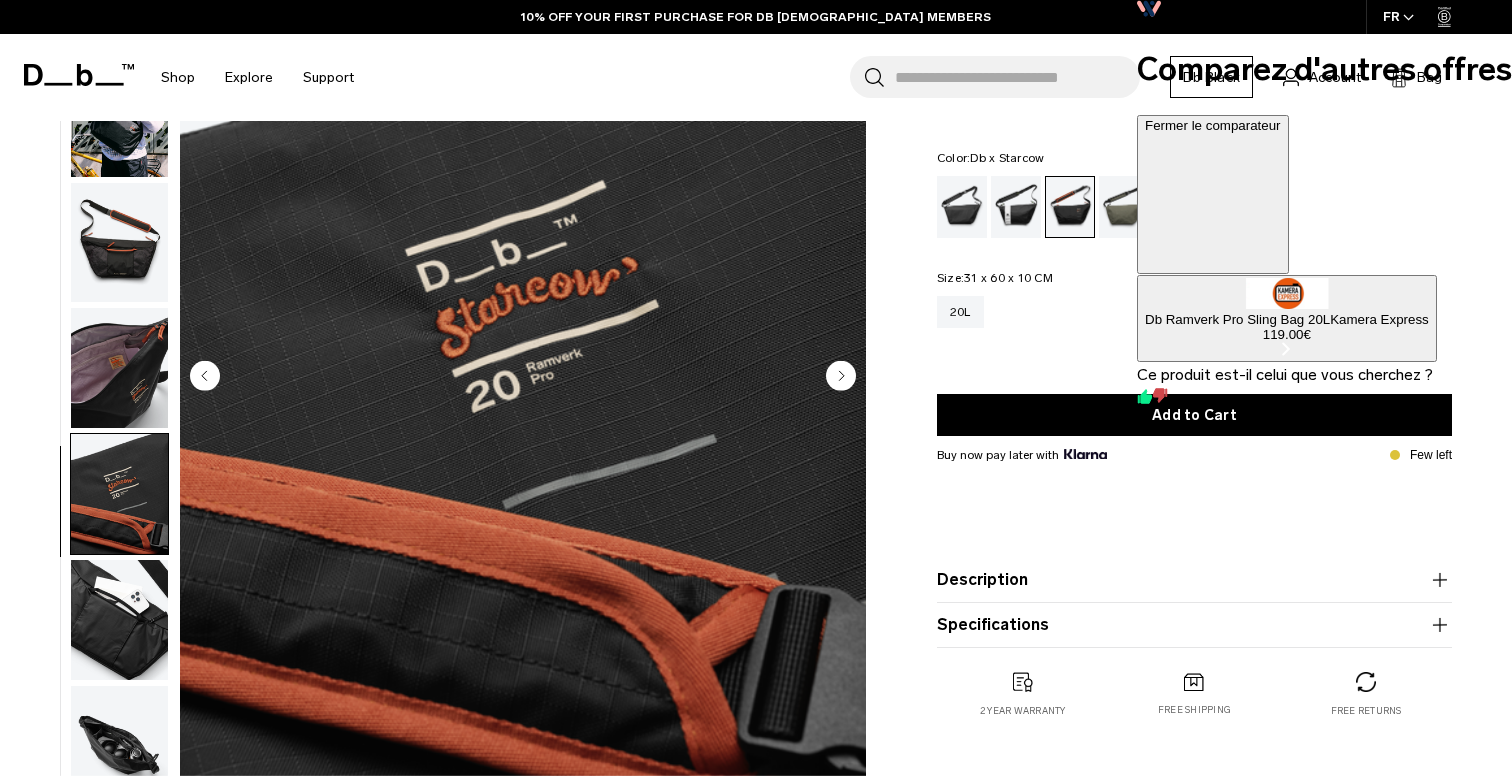 click at bounding box center (119, 620) 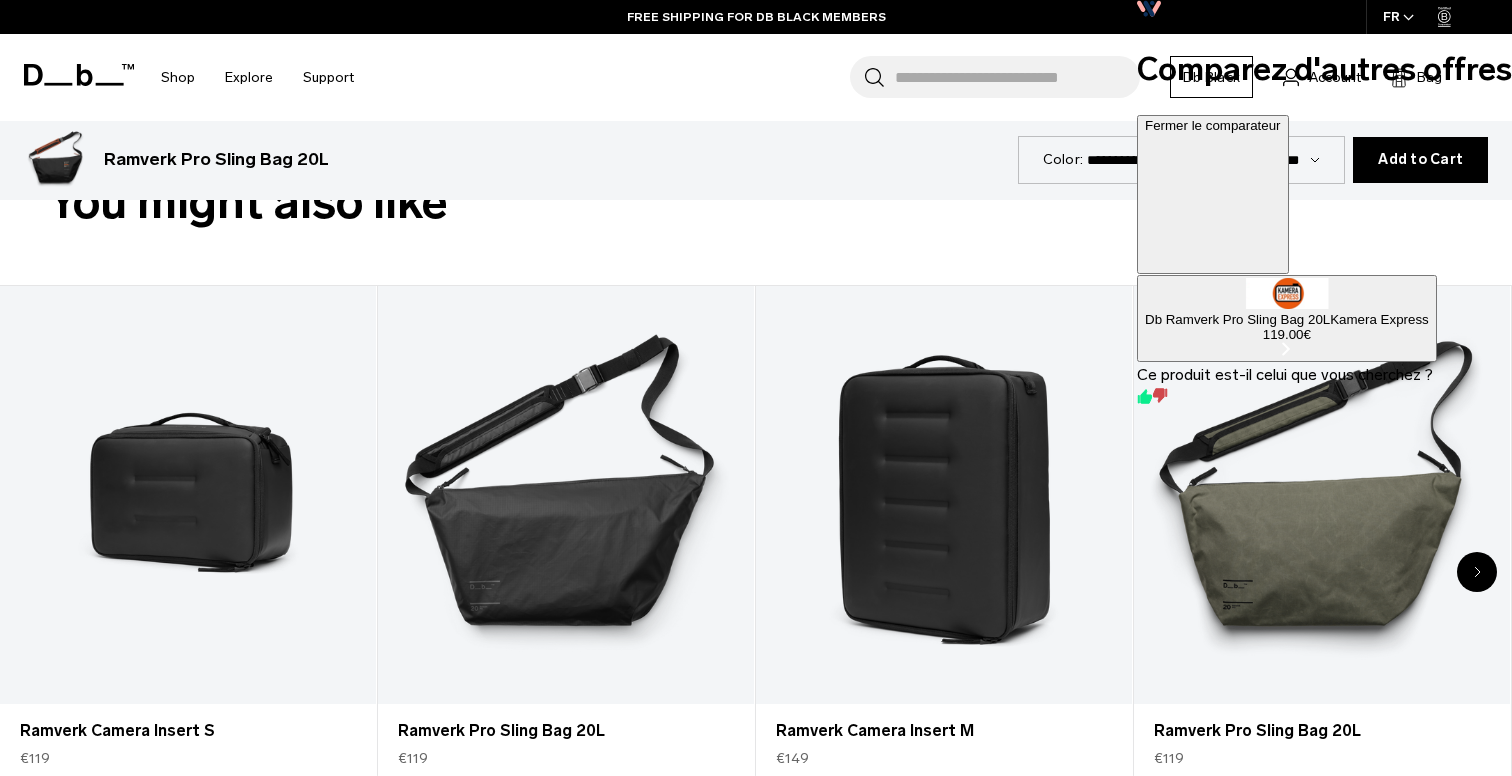 scroll, scrollTop: 2912, scrollLeft: 0, axis: vertical 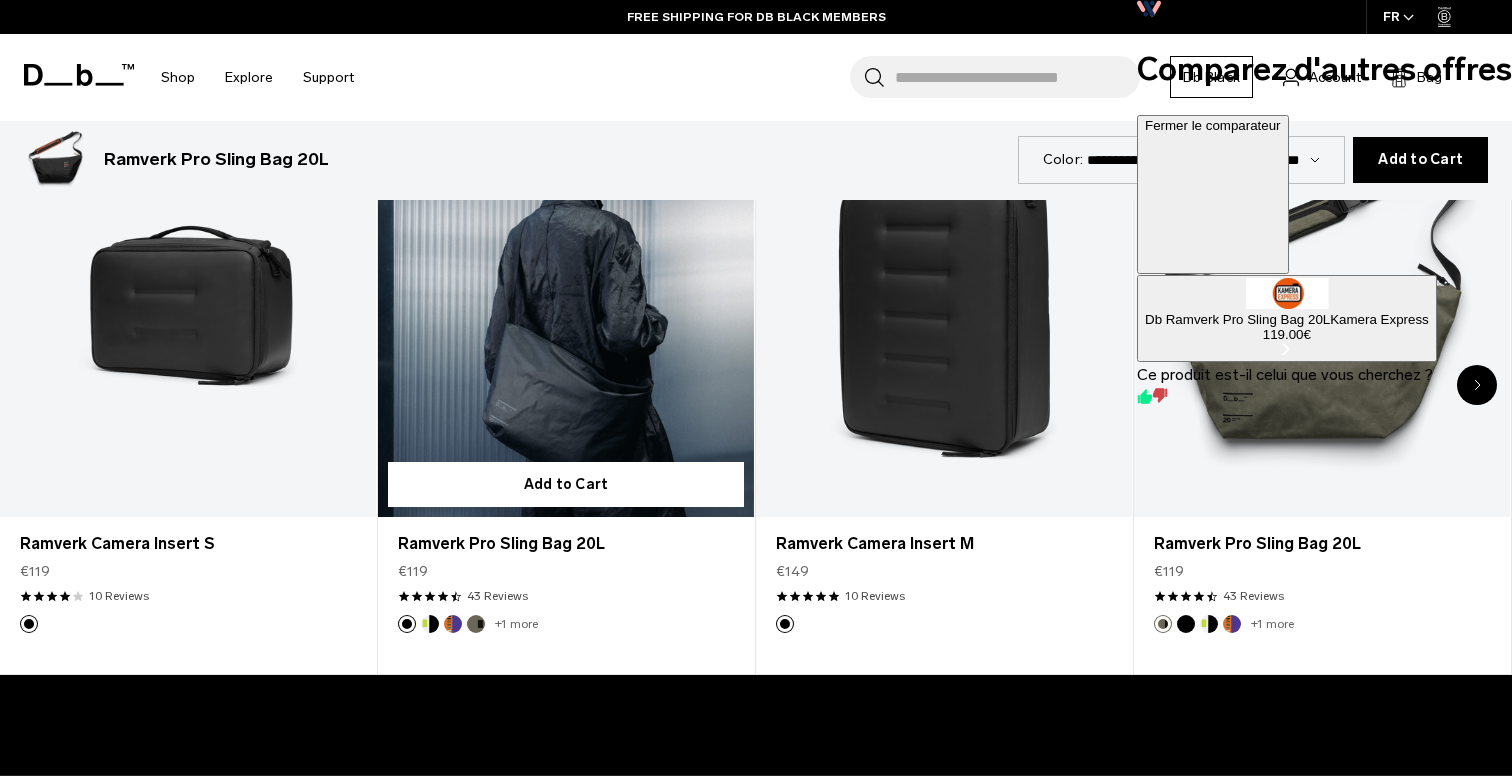click at bounding box center [566, 308] 